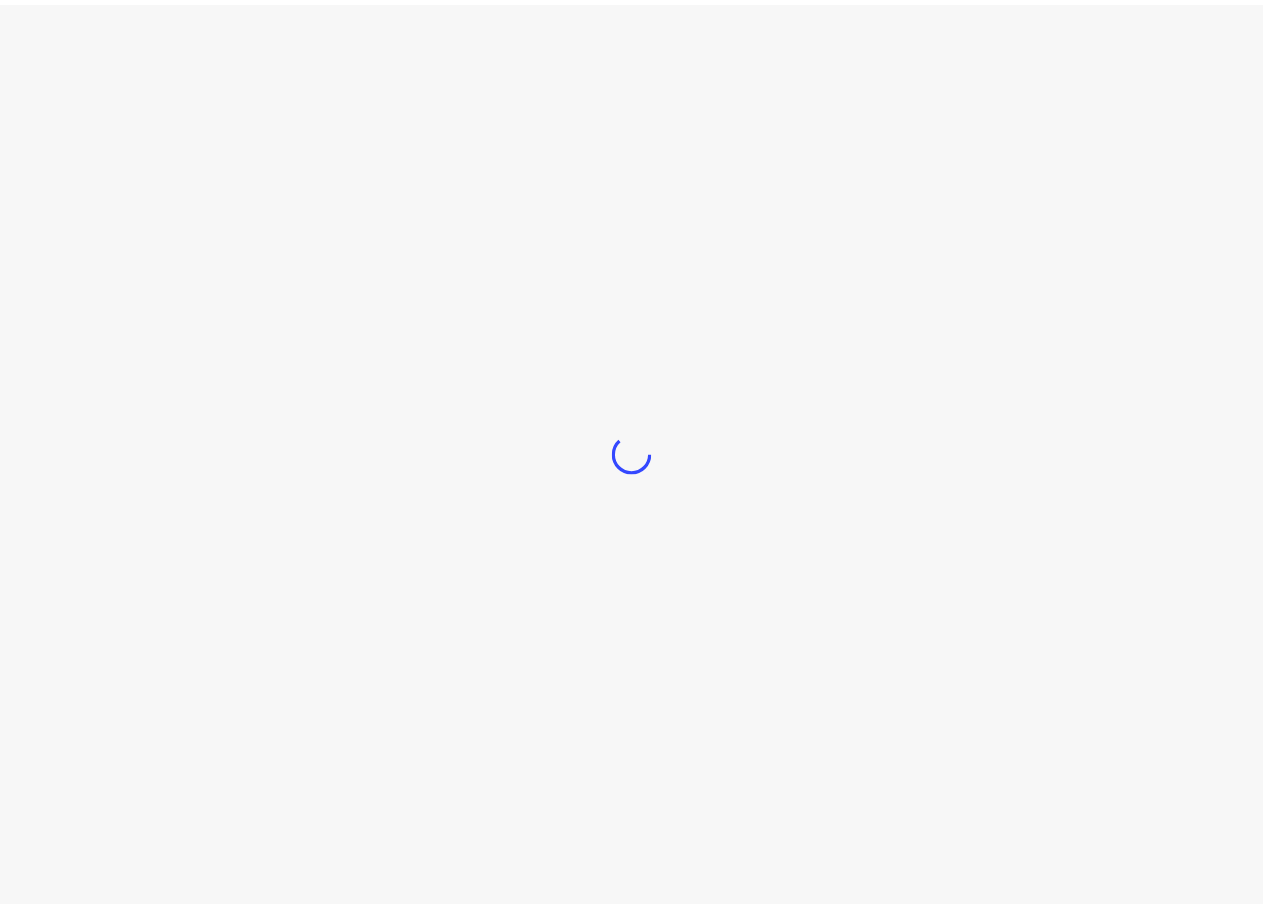 scroll, scrollTop: 0, scrollLeft: 0, axis: both 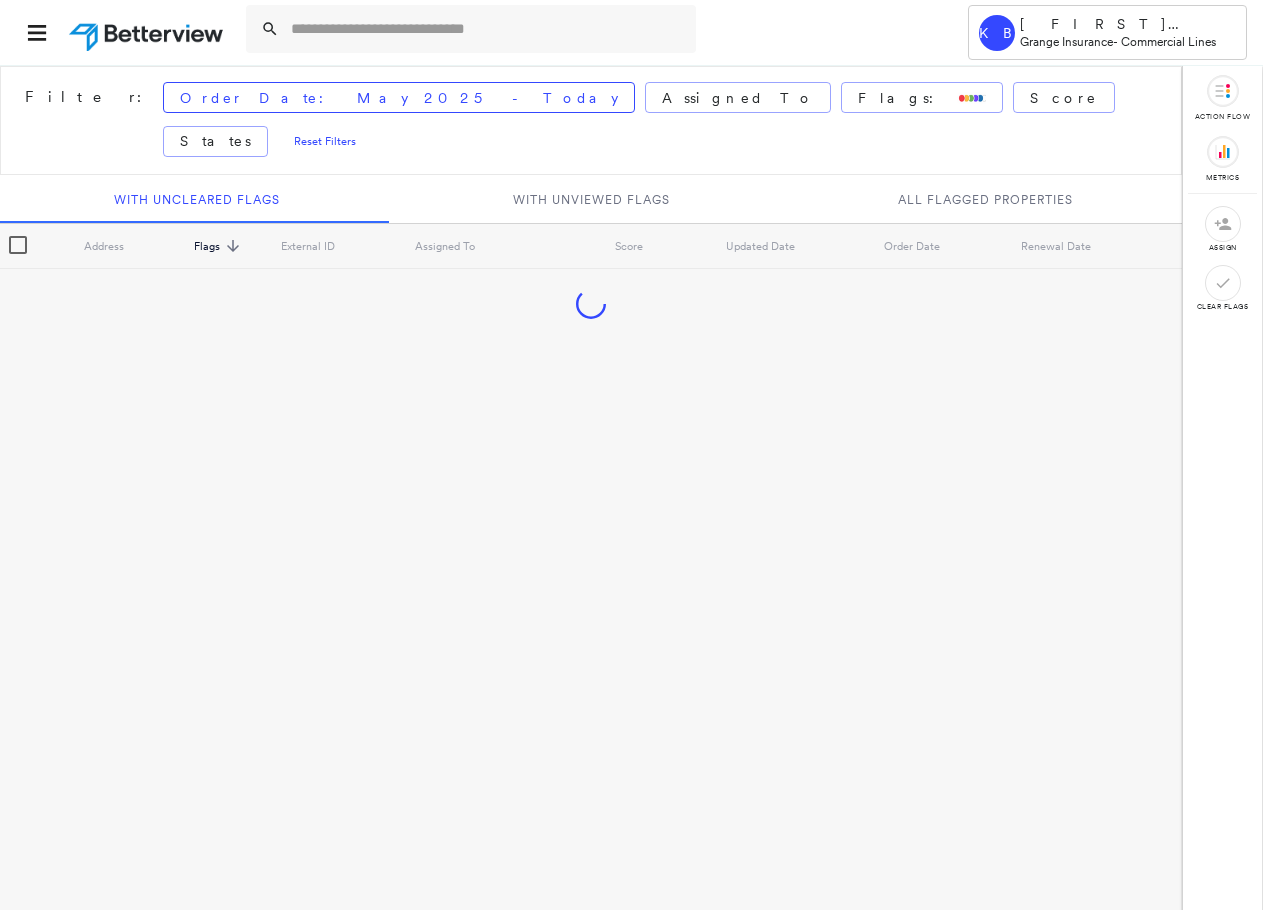 click at bounding box center [487, 29] 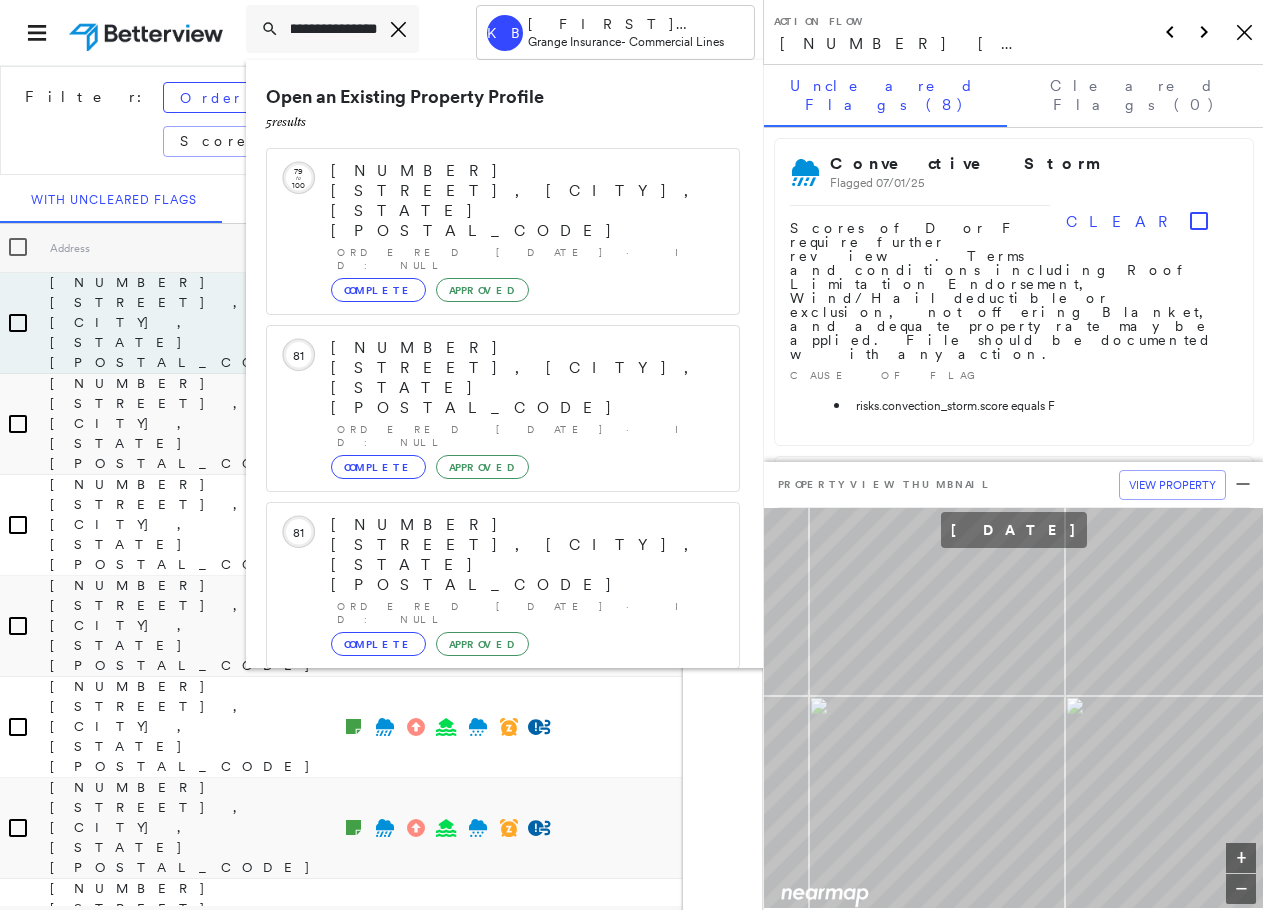 scroll, scrollTop: 0, scrollLeft: 164, axis: horizontal 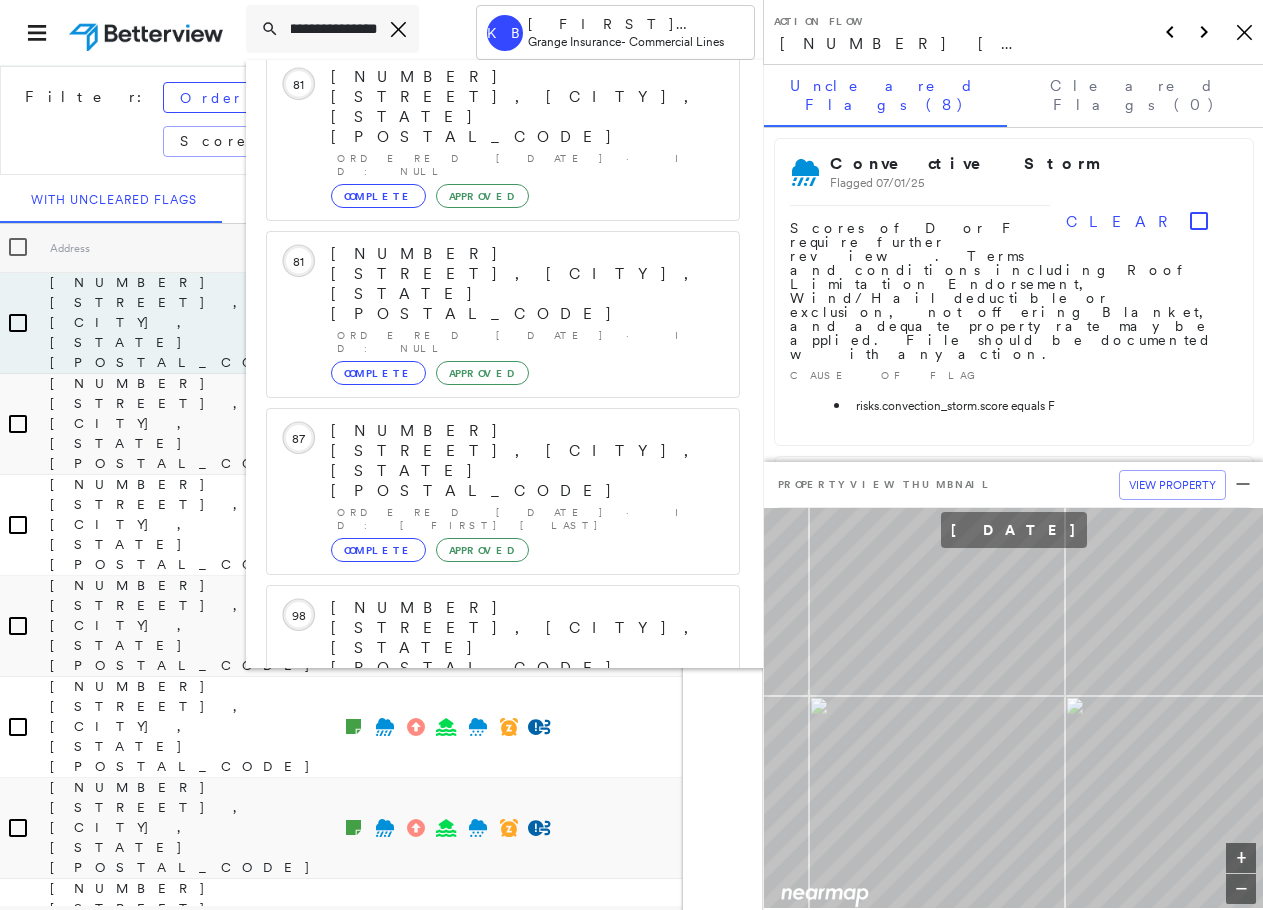 type on "**********" 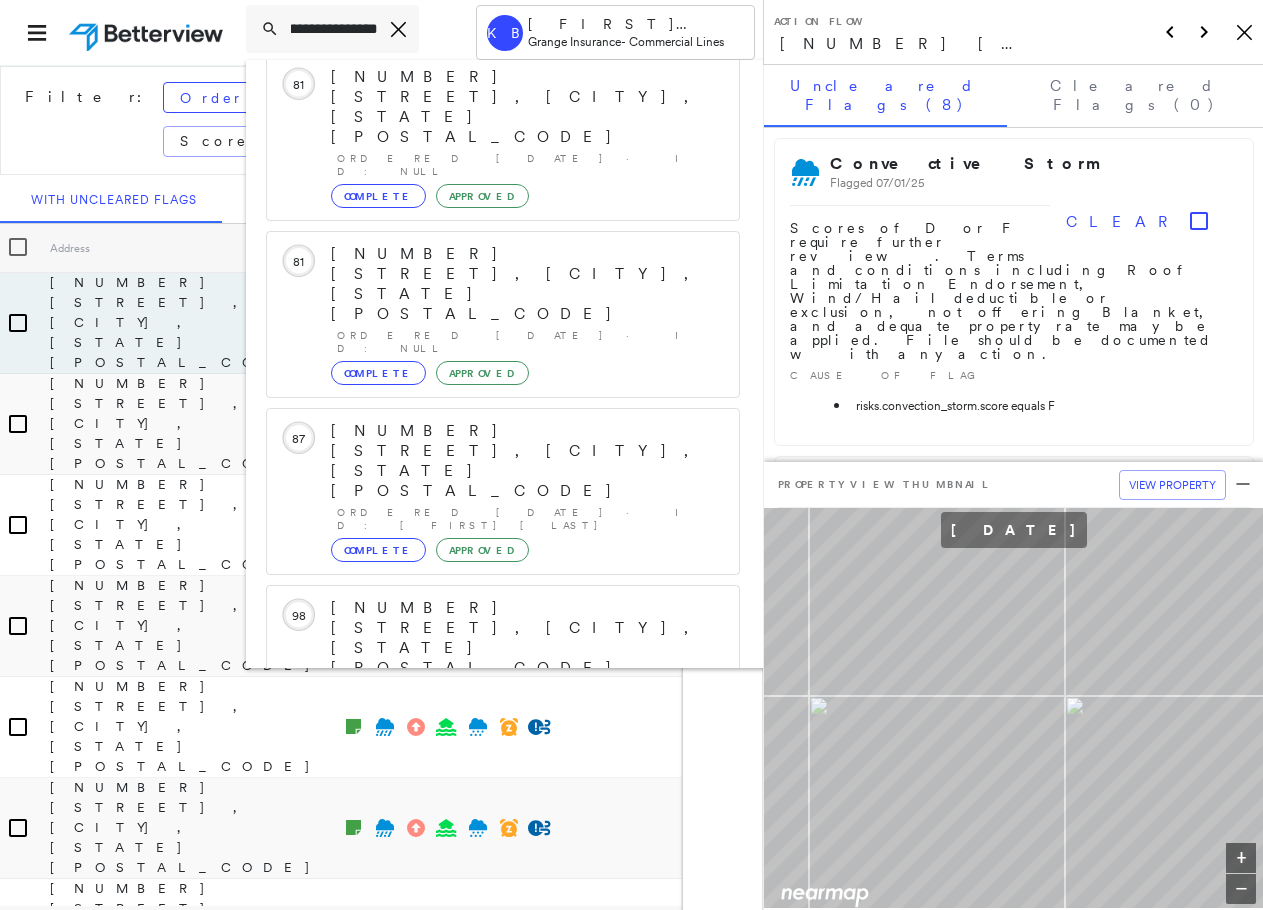 click on "[NUMBER] [STREET], [CITY], [STATE], [COUNTRY]" at bounding box center (491, 888) 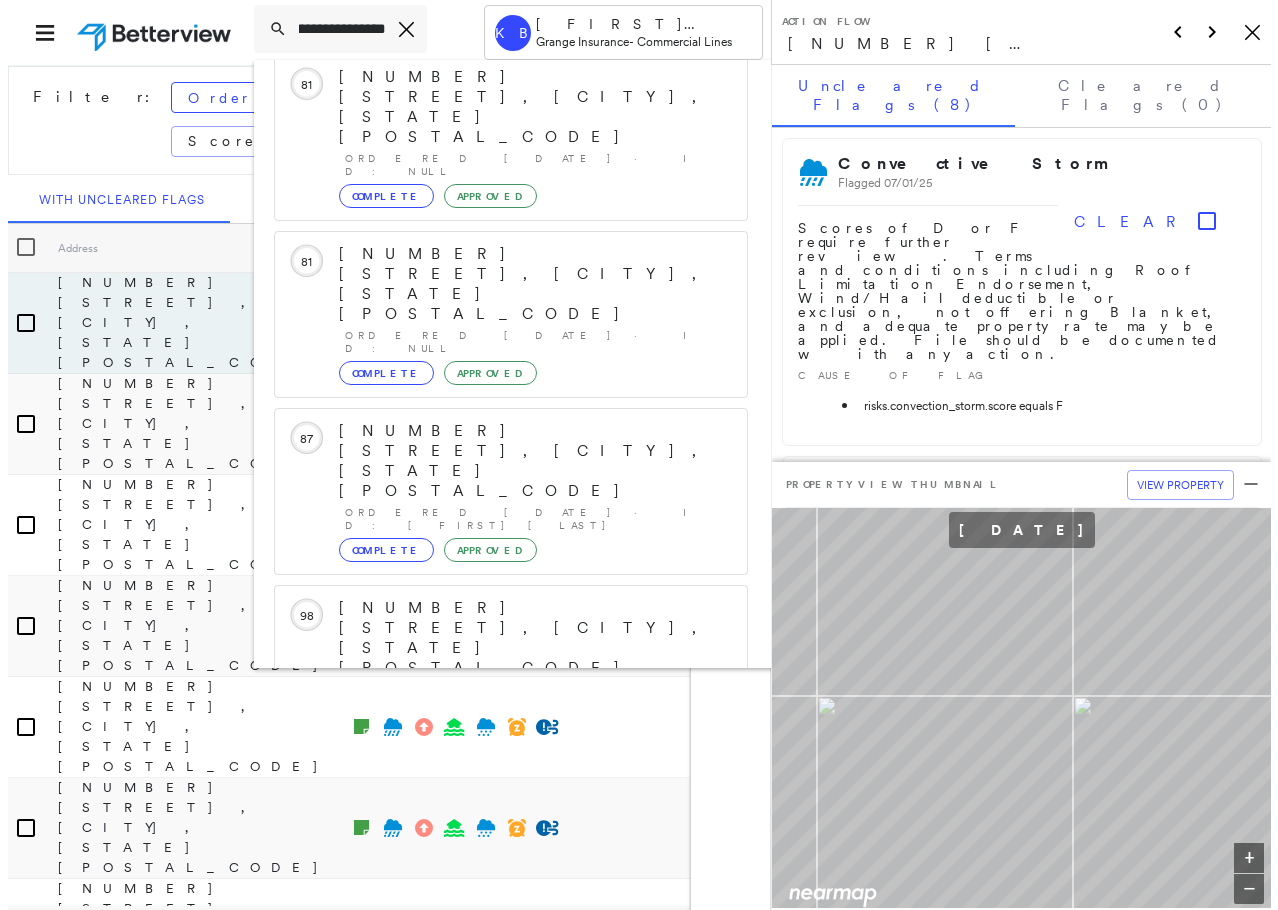 scroll, scrollTop: 0, scrollLeft: 0, axis: both 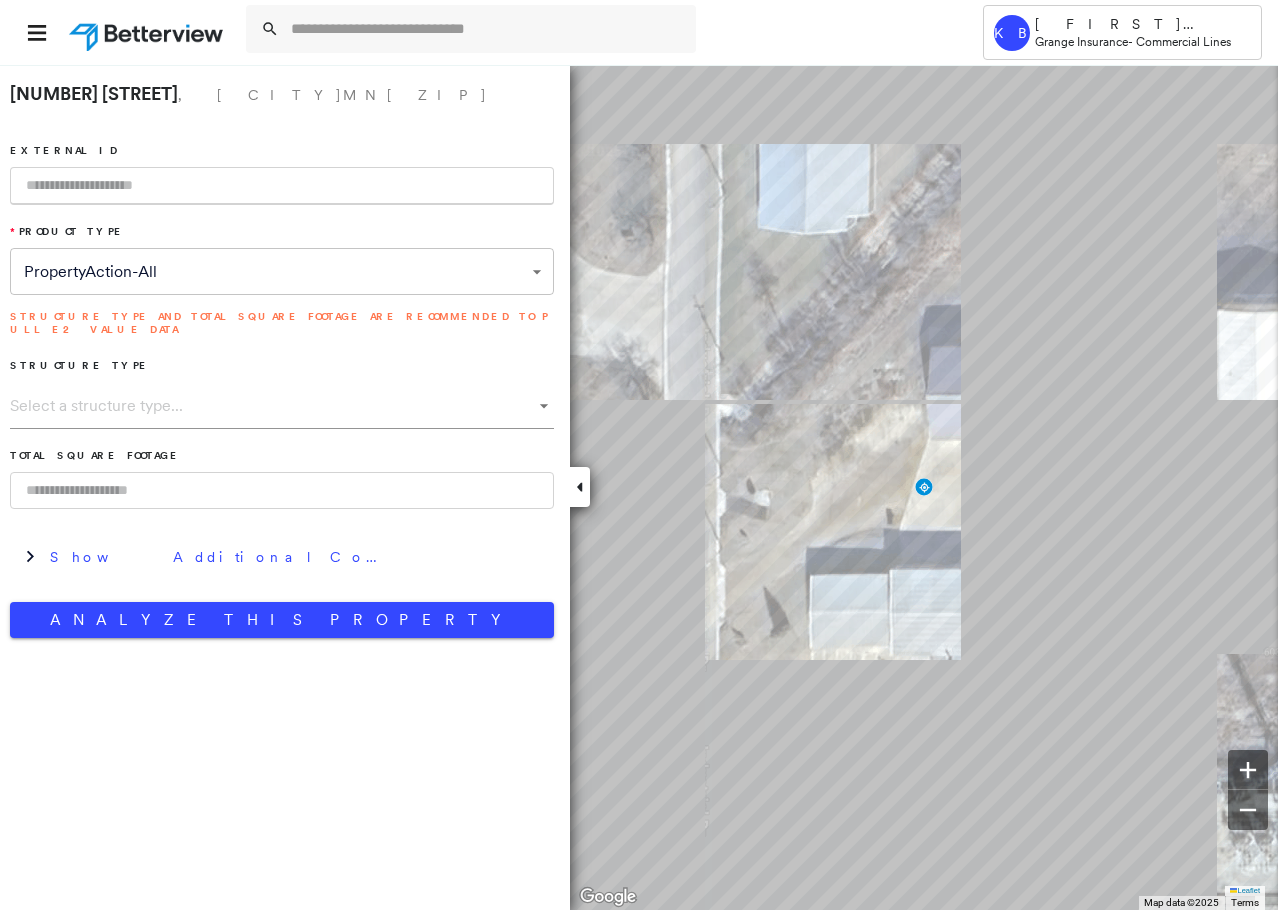 drag, startPoint x: 291, startPoint y: 616, endPoint x: 247, endPoint y: 526, distance: 100.17984 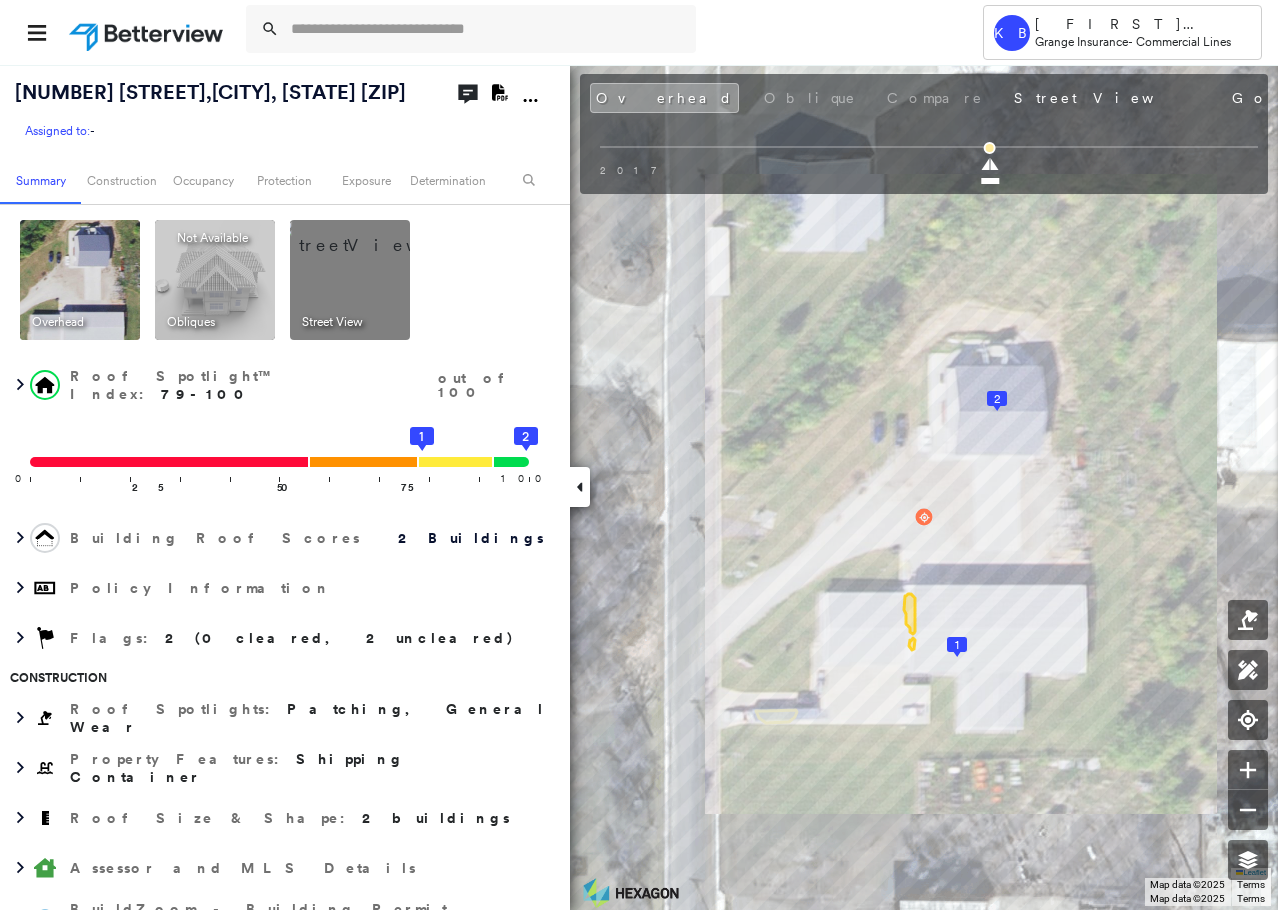 click 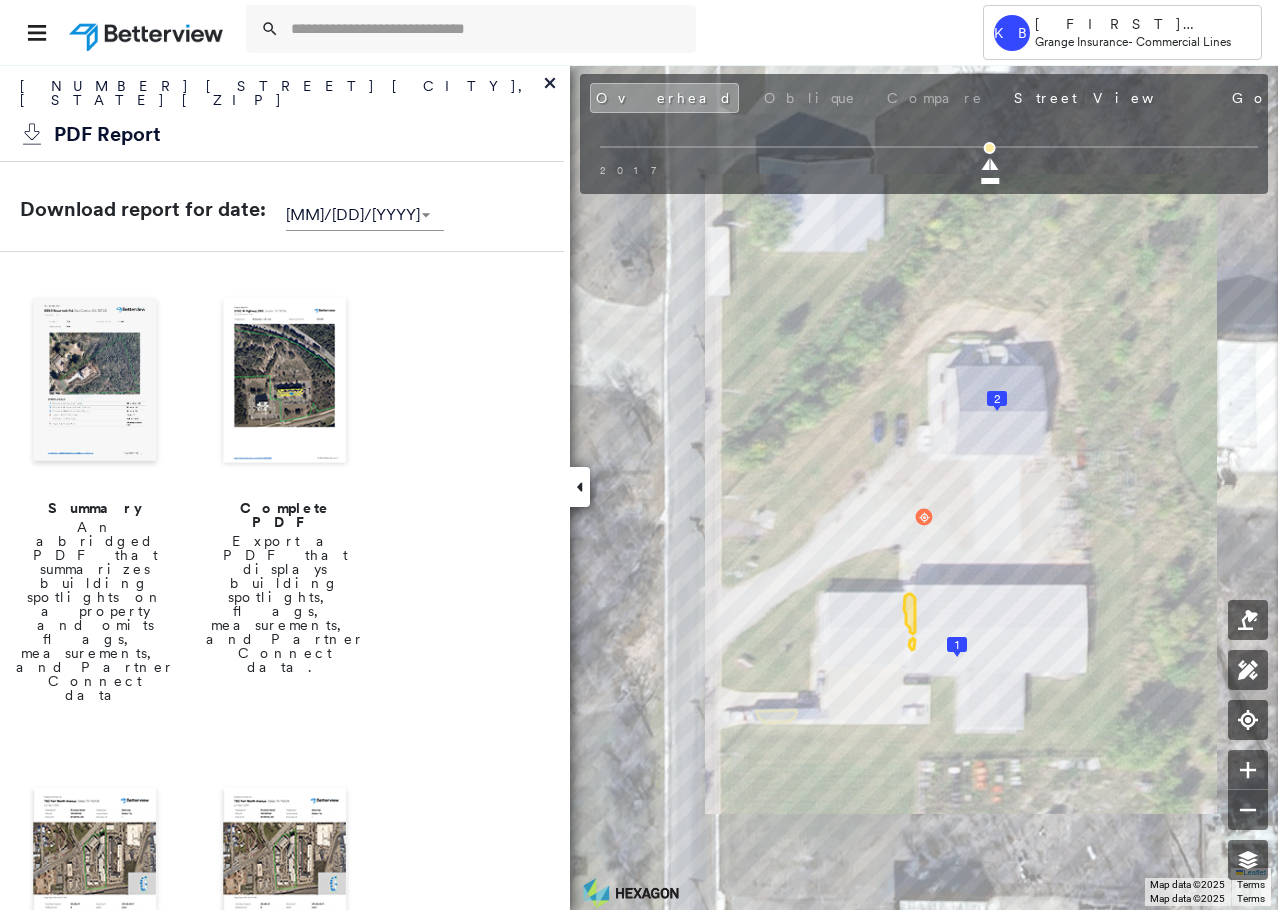 click at bounding box center (285, 382) 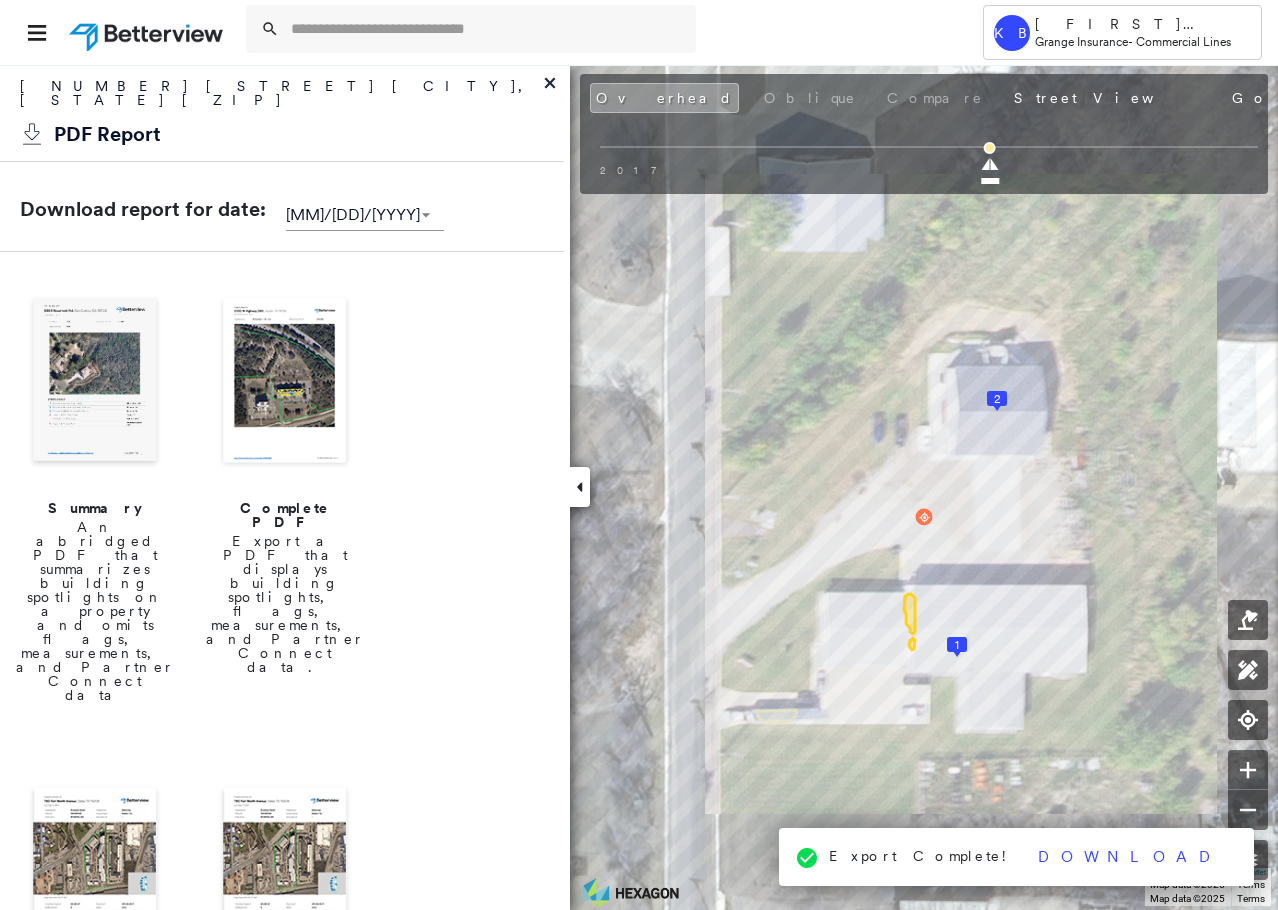 click on "Download" at bounding box center (1130, 857) 